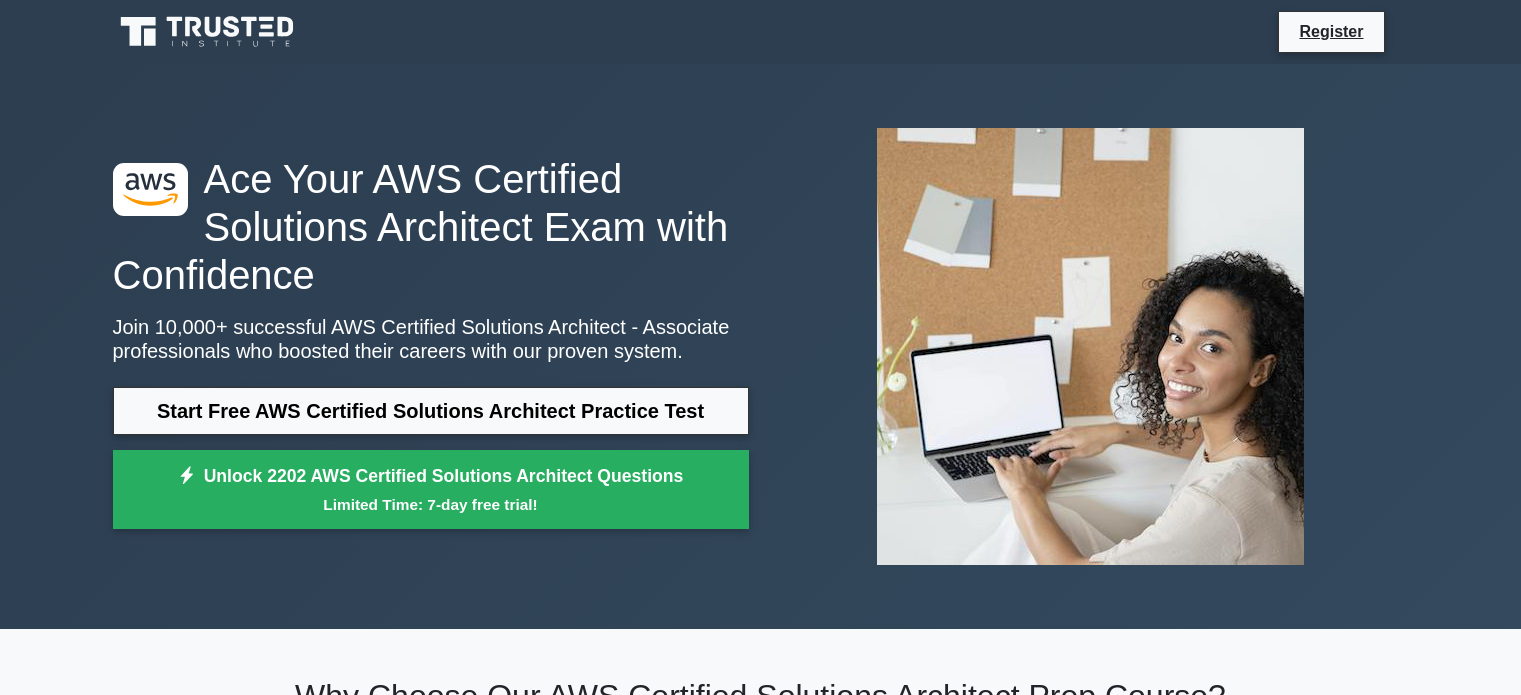 scroll, scrollTop: 0, scrollLeft: 0, axis: both 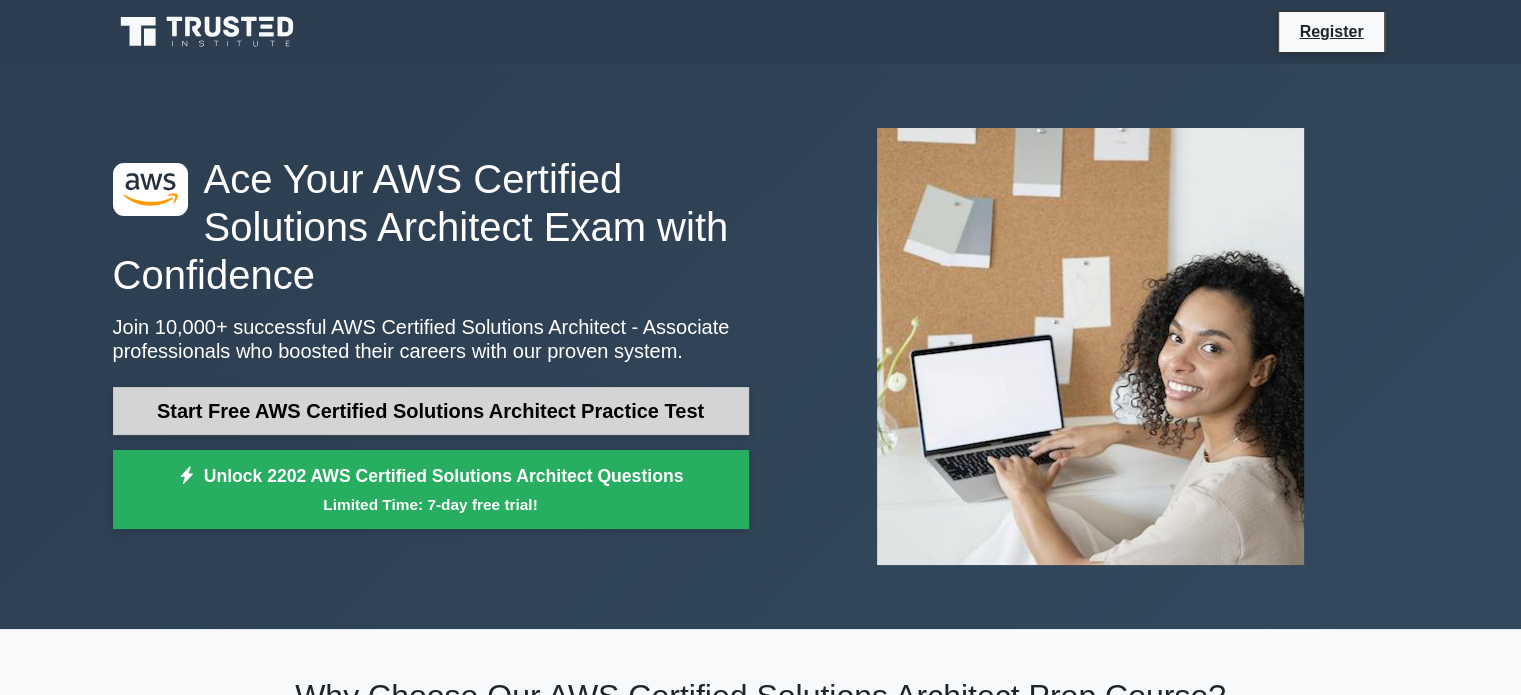click on "Start Free AWS Certified Solutions Architect Practice Test" at bounding box center [431, 411] 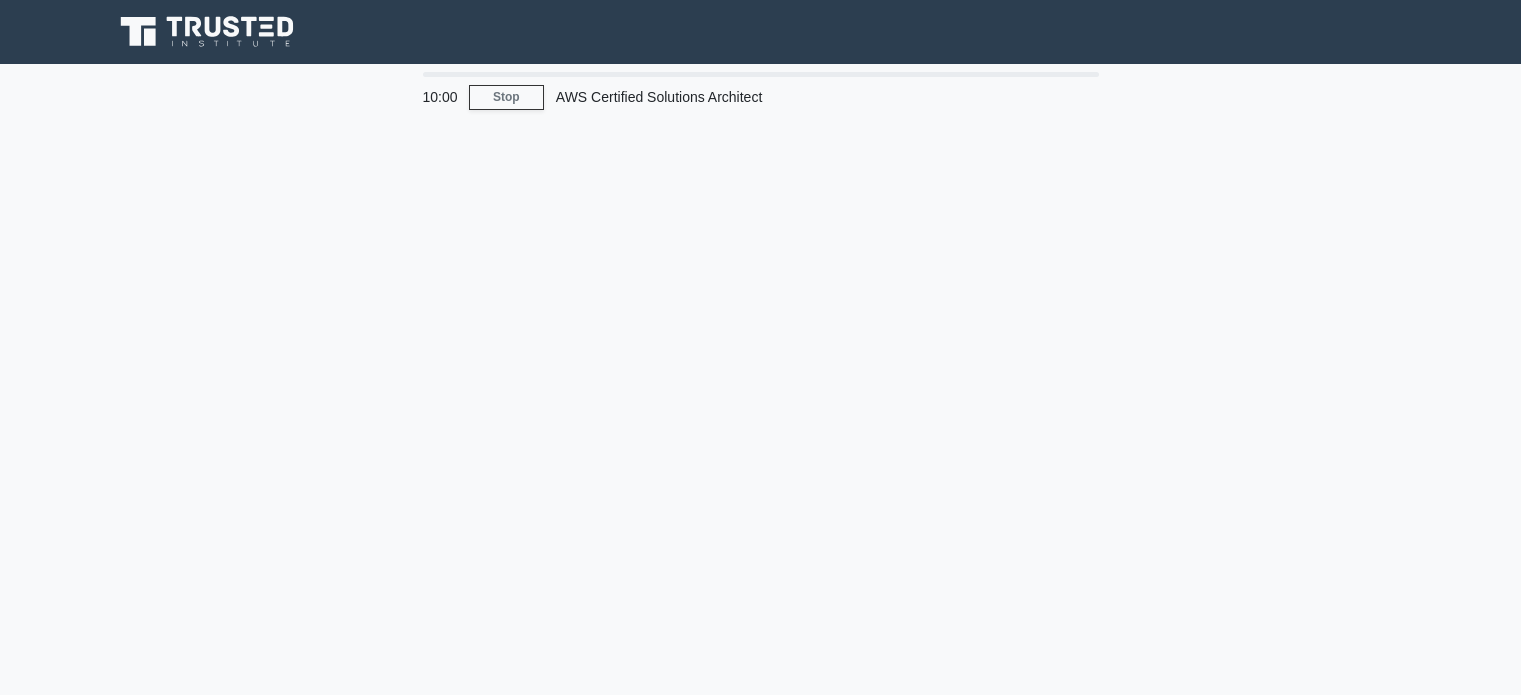 scroll, scrollTop: 0, scrollLeft: 0, axis: both 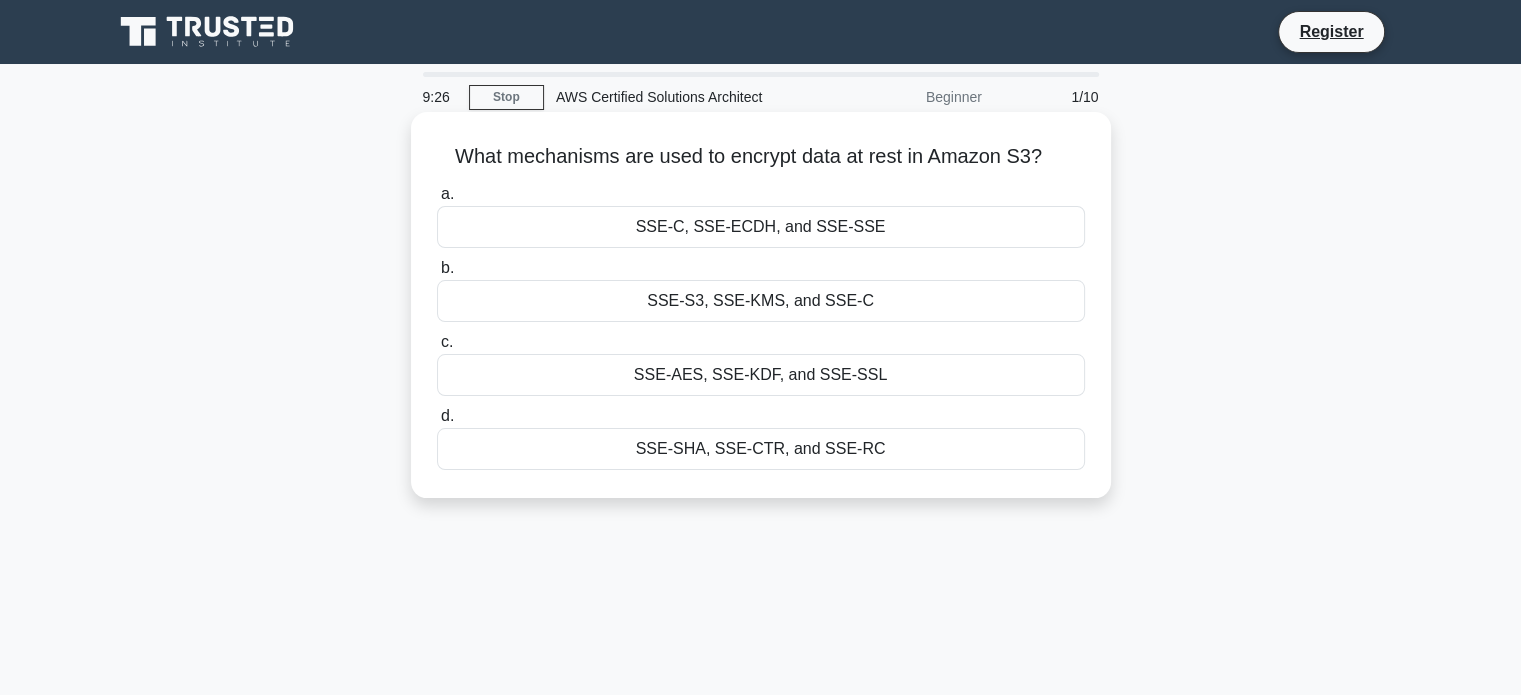 click on "SSE-S3, SSE-KMS, and SSE-C" at bounding box center [761, 301] 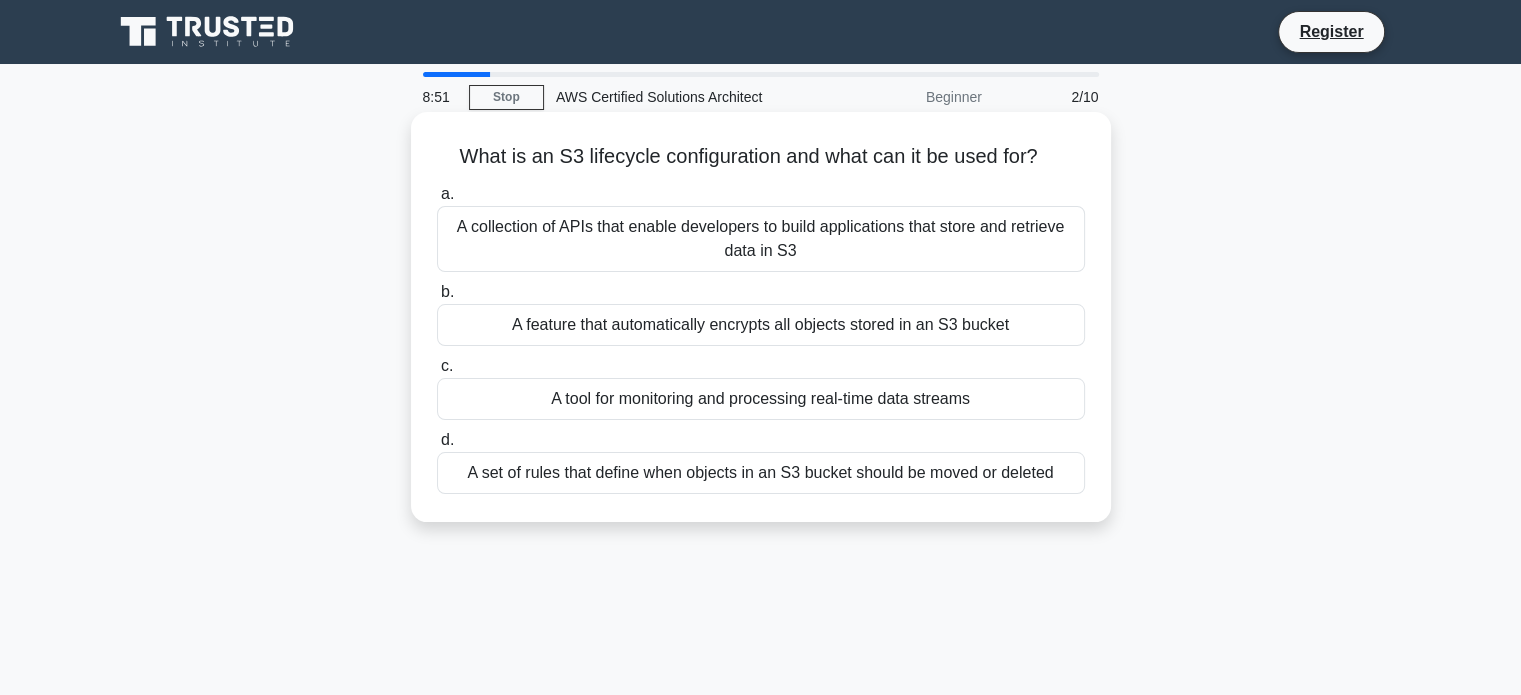 click on "A set of rules that define when objects in an S3 bucket should be moved or deleted" at bounding box center [761, 473] 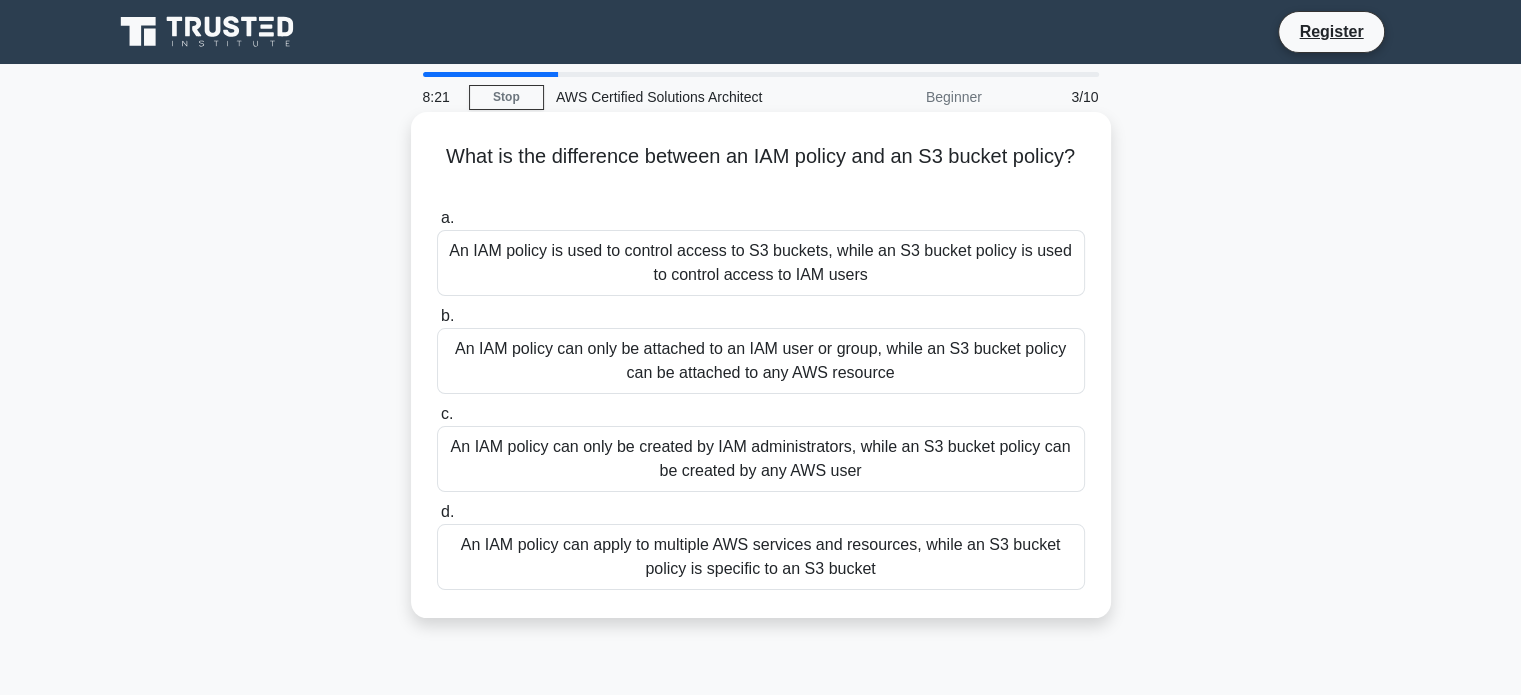 click on "An IAM policy can apply to multiple AWS services and resources, while an S3 bucket policy is specific to an S3 bucket" at bounding box center (761, 557) 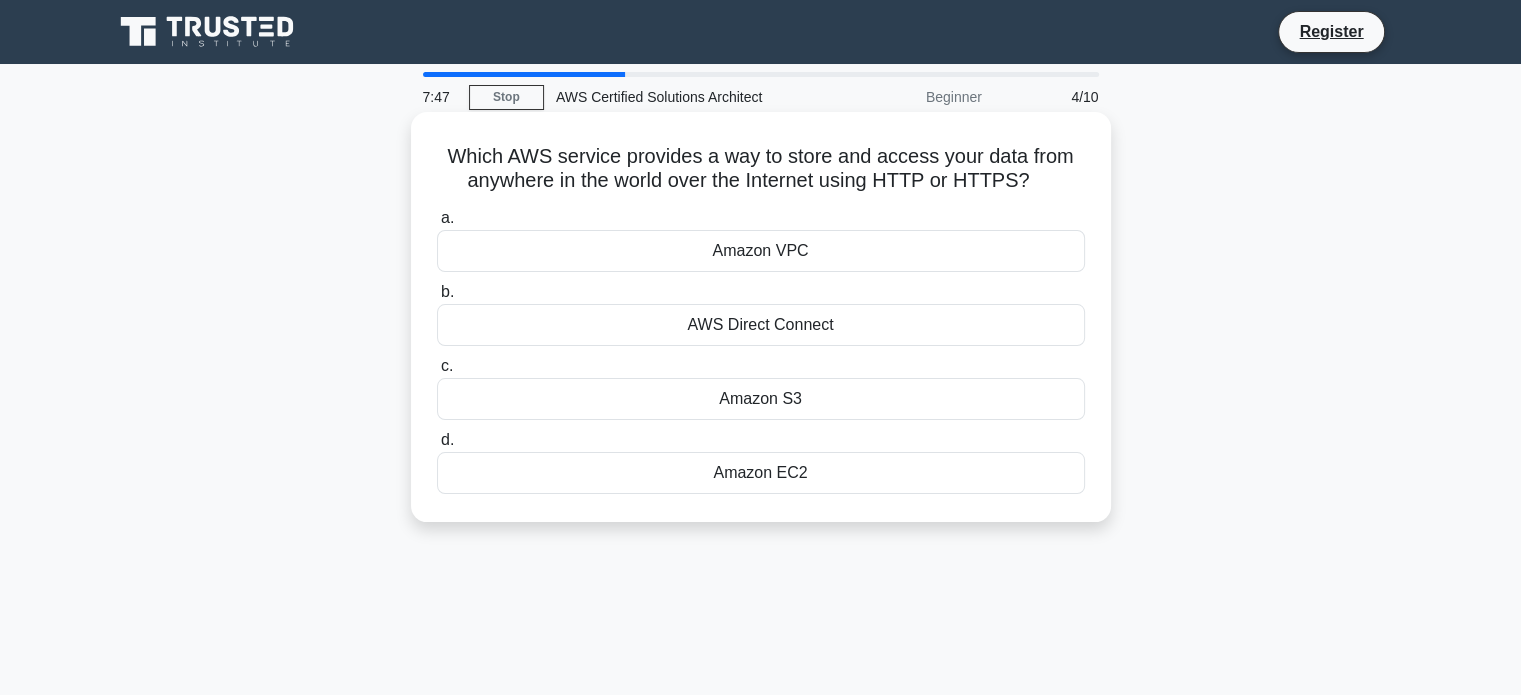 click on "Amazon EC2" at bounding box center (761, 473) 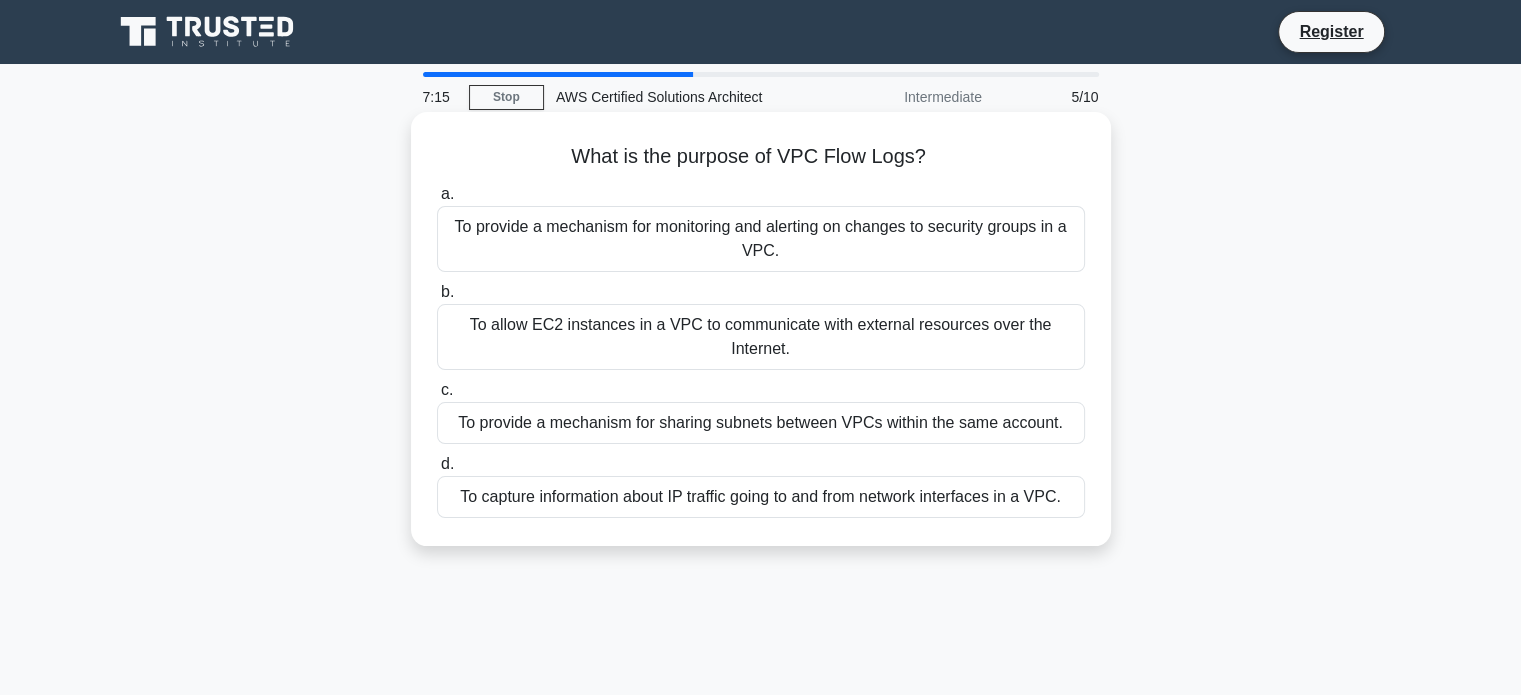 click on "To provide a mechanism for sharing subnets between VPCs within the same account." at bounding box center [761, 423] 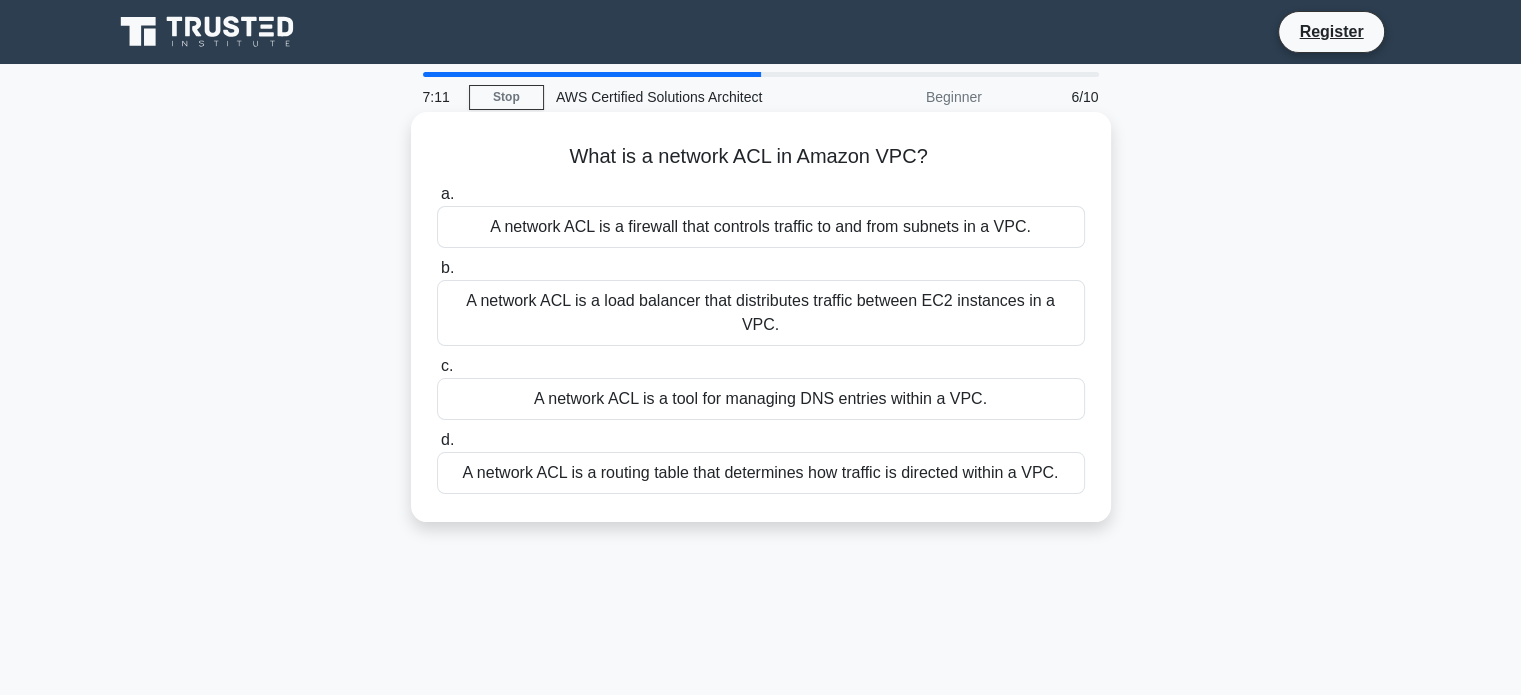 click on "A network ACL is a load balancer that distributes traffic between EC2 instances in a VPC." at bounding box center (761, 313) 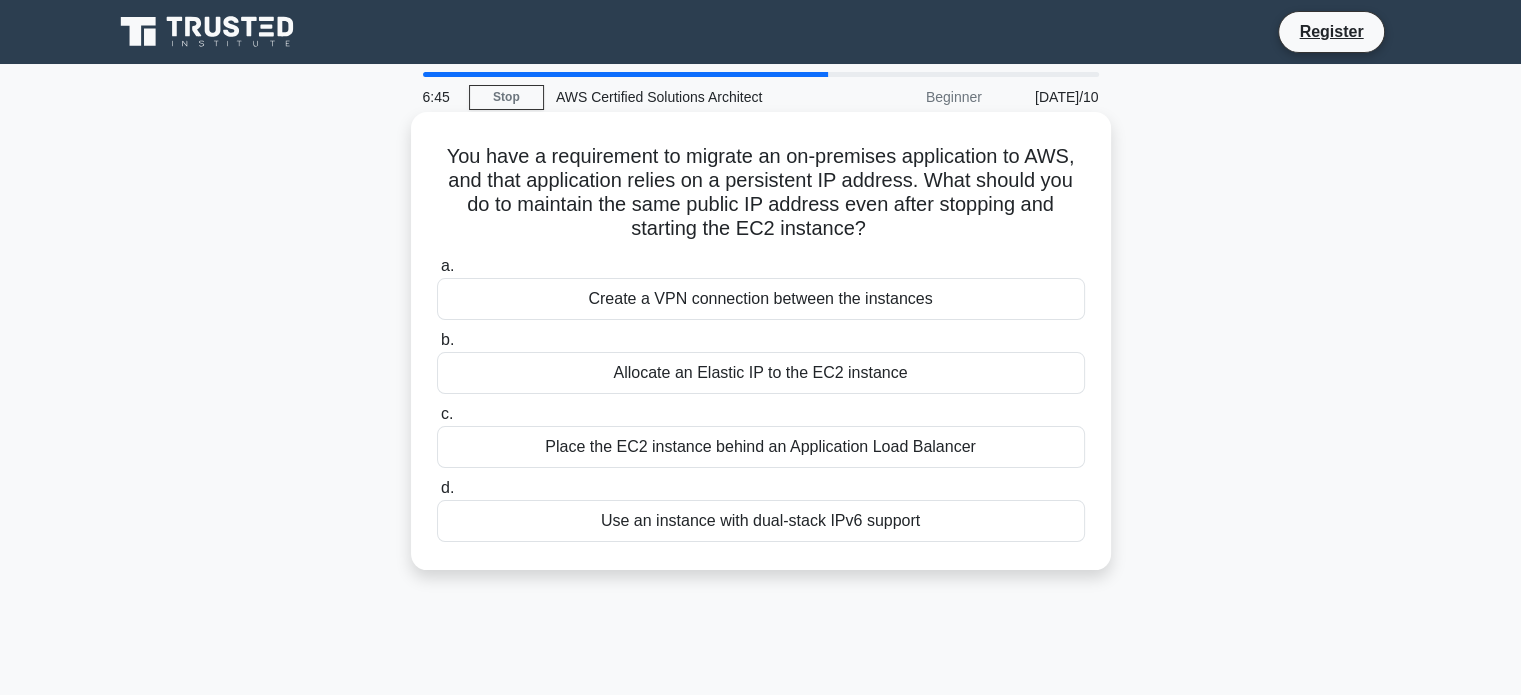 click on "Place the EC2 instance behind an Application Load Balancer" at bounding box center (761, 447) 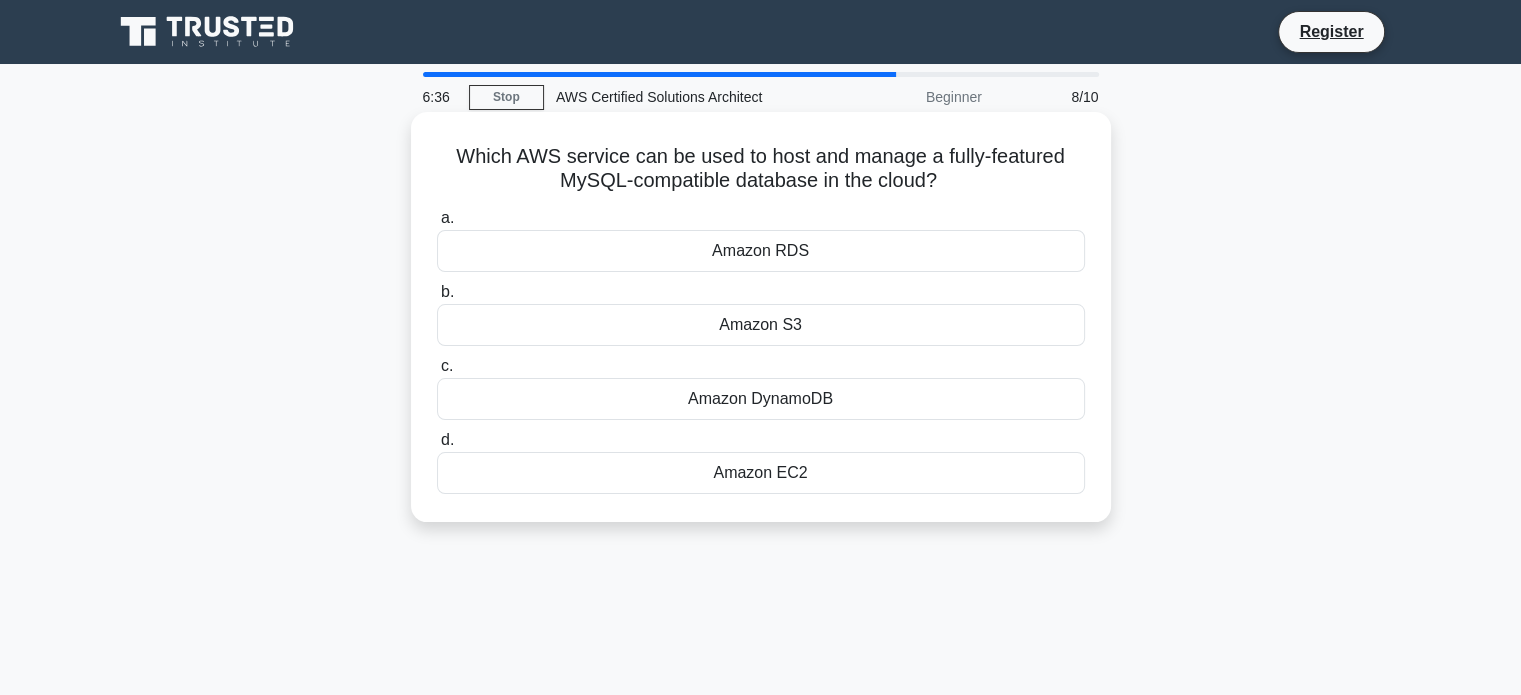 click on "Amazon RDS" at bounding box center [761, 251] 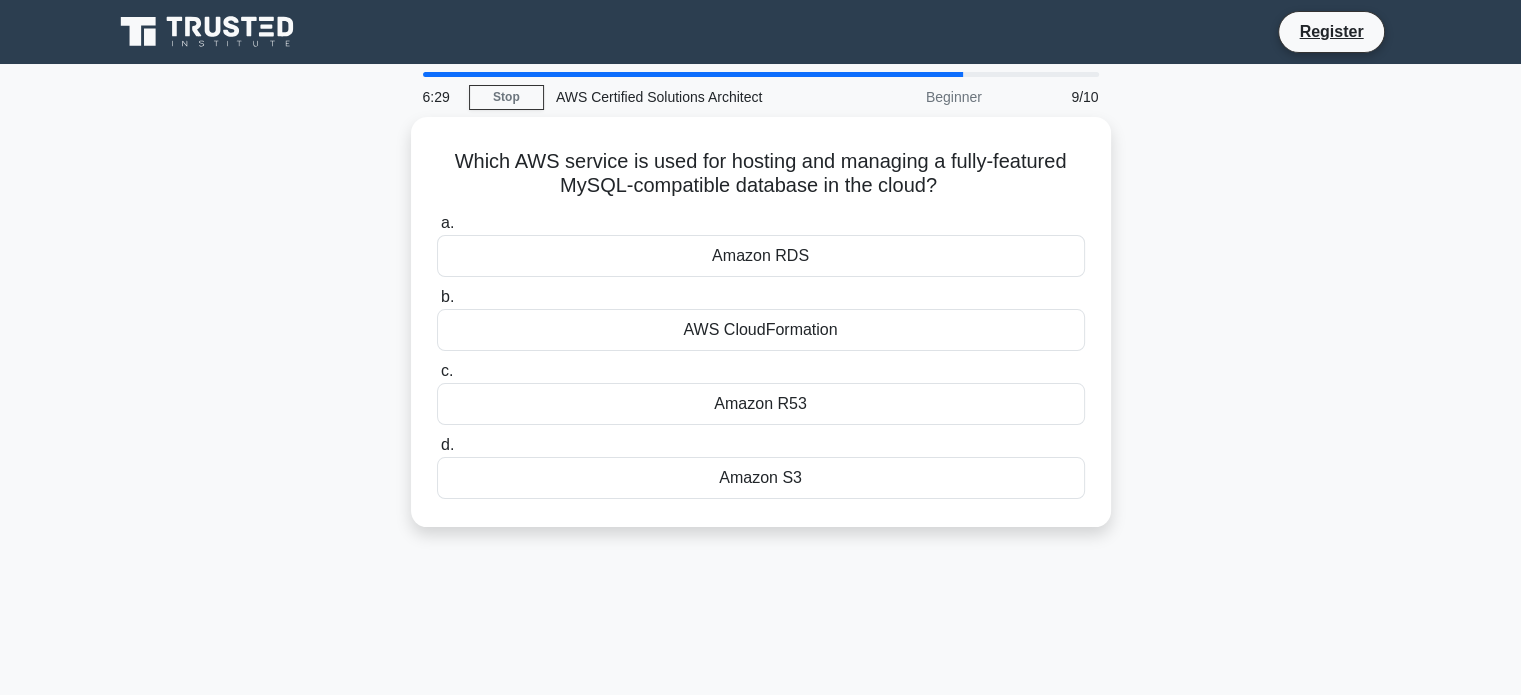 click on "Amazon RDS" at bounding box center (761, 256) 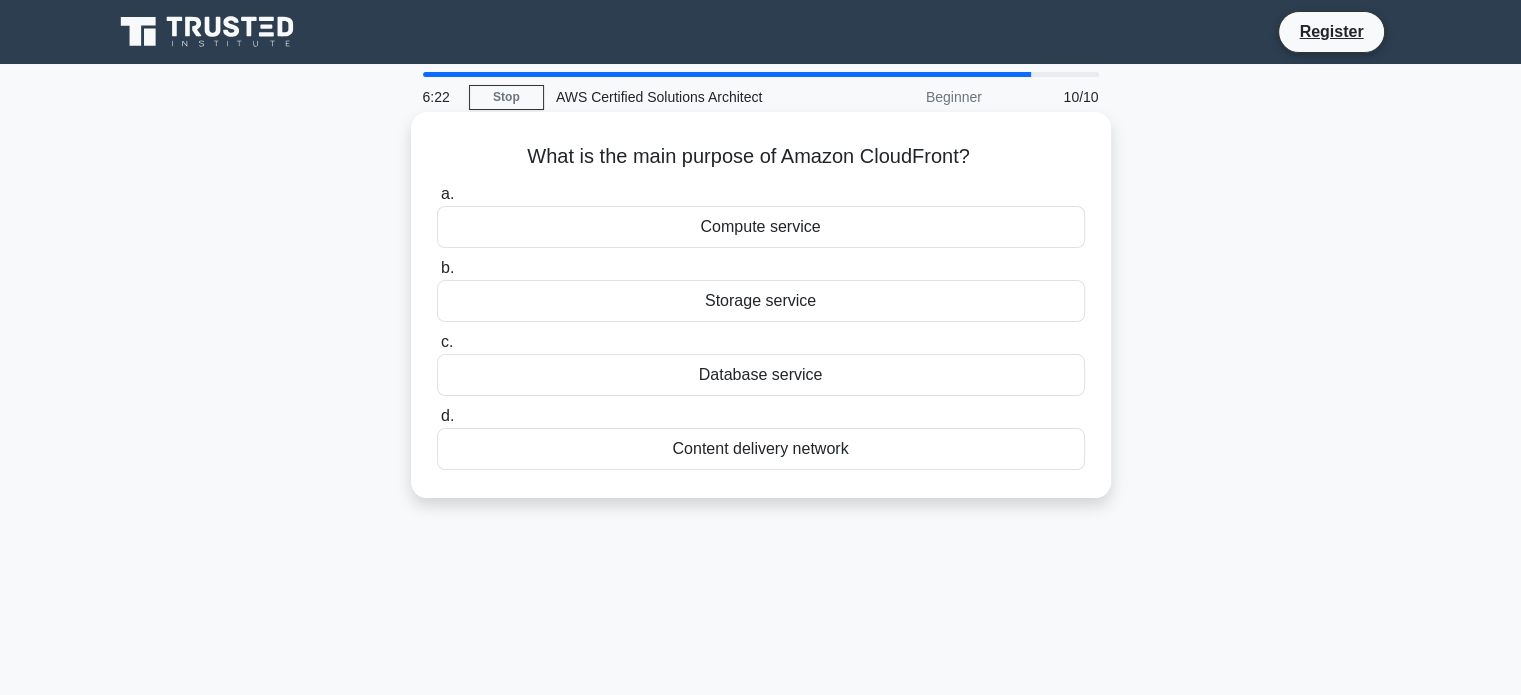 click on "Storage service" at bounding box center (761, 301) 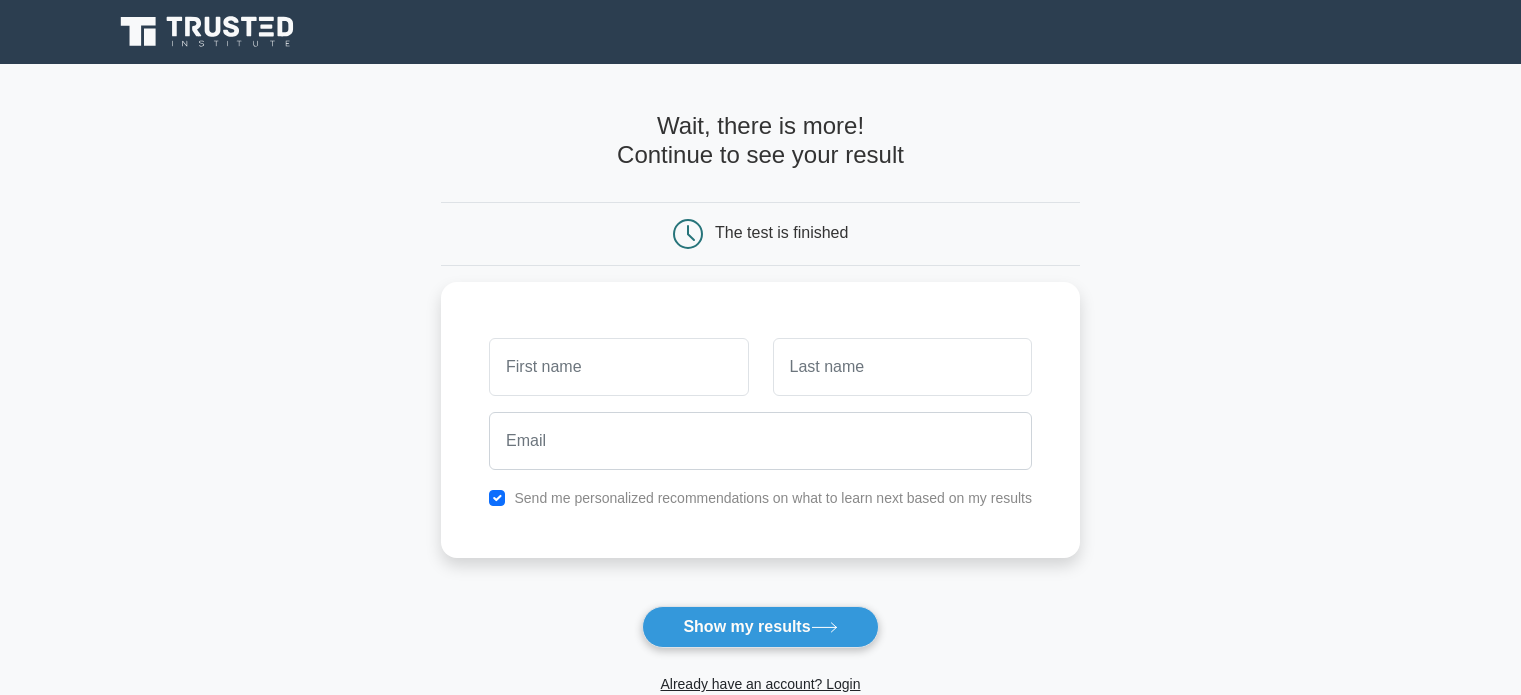 scroll, scrollTop: 0, scrollLeft: 0, axis: both 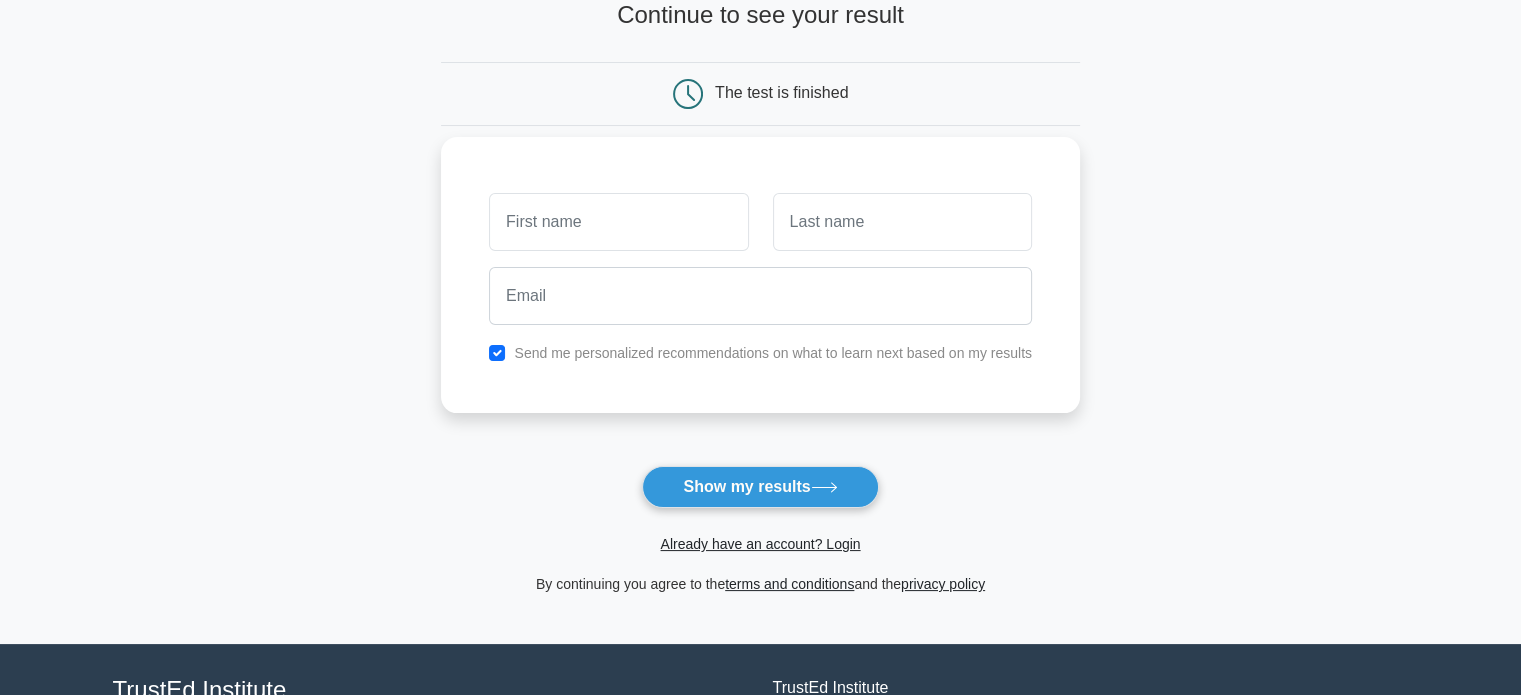 click at bounding box center (618, 222) 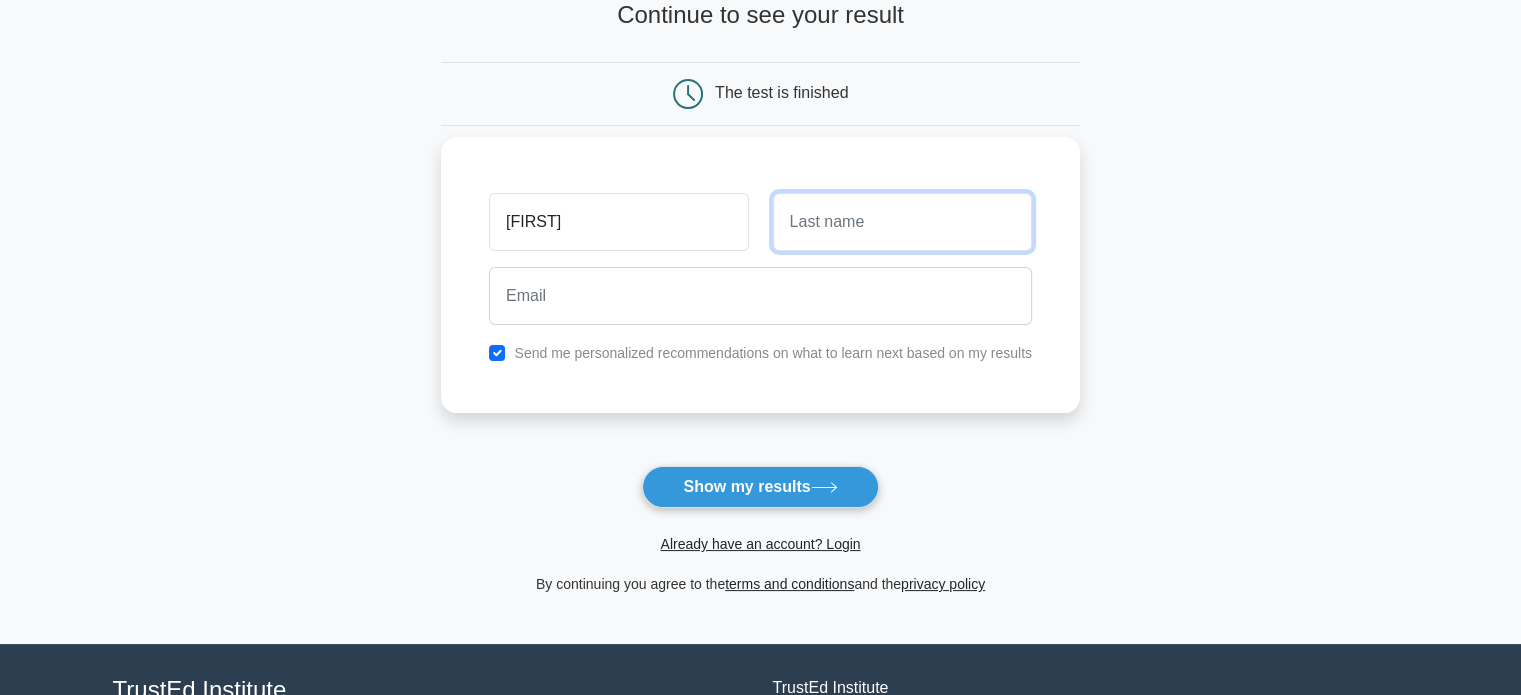 click at bounding box center [902, 222] 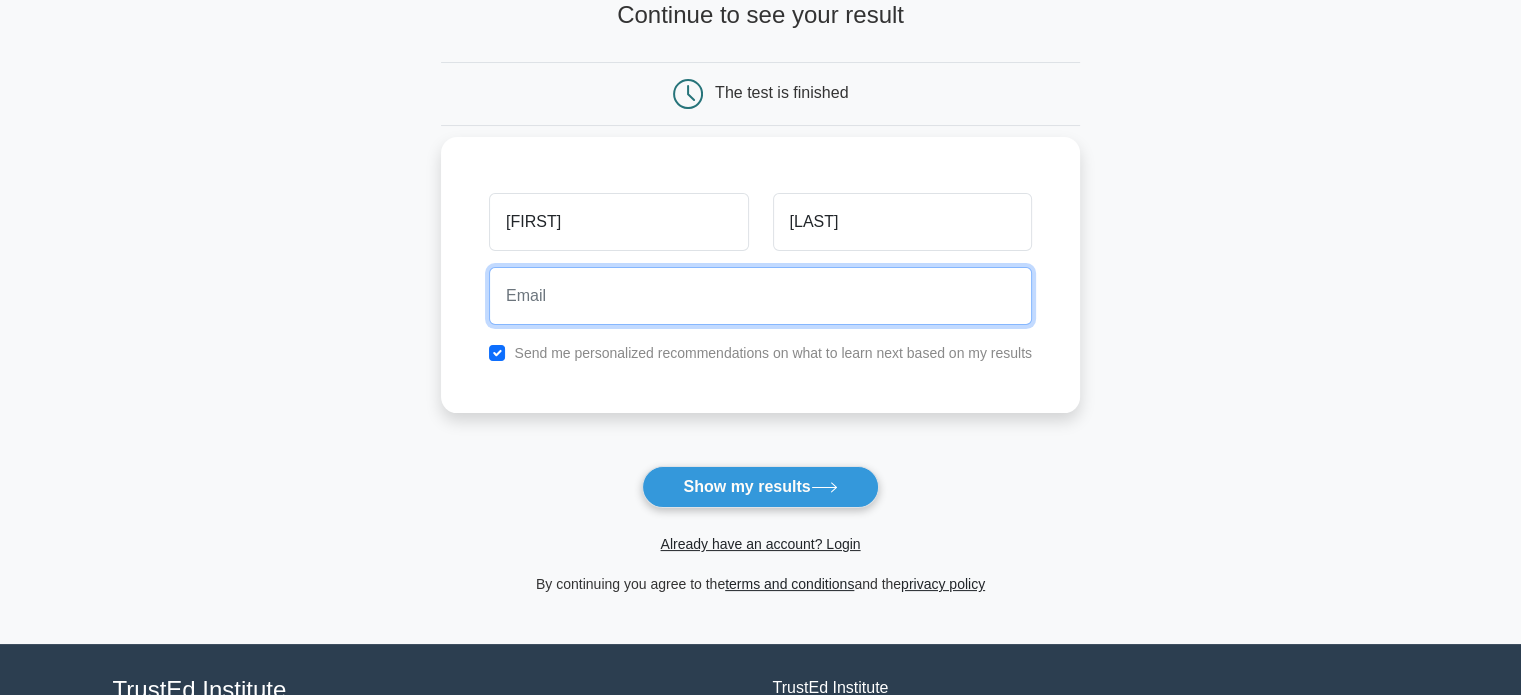 click at bounding box center [760, 296] 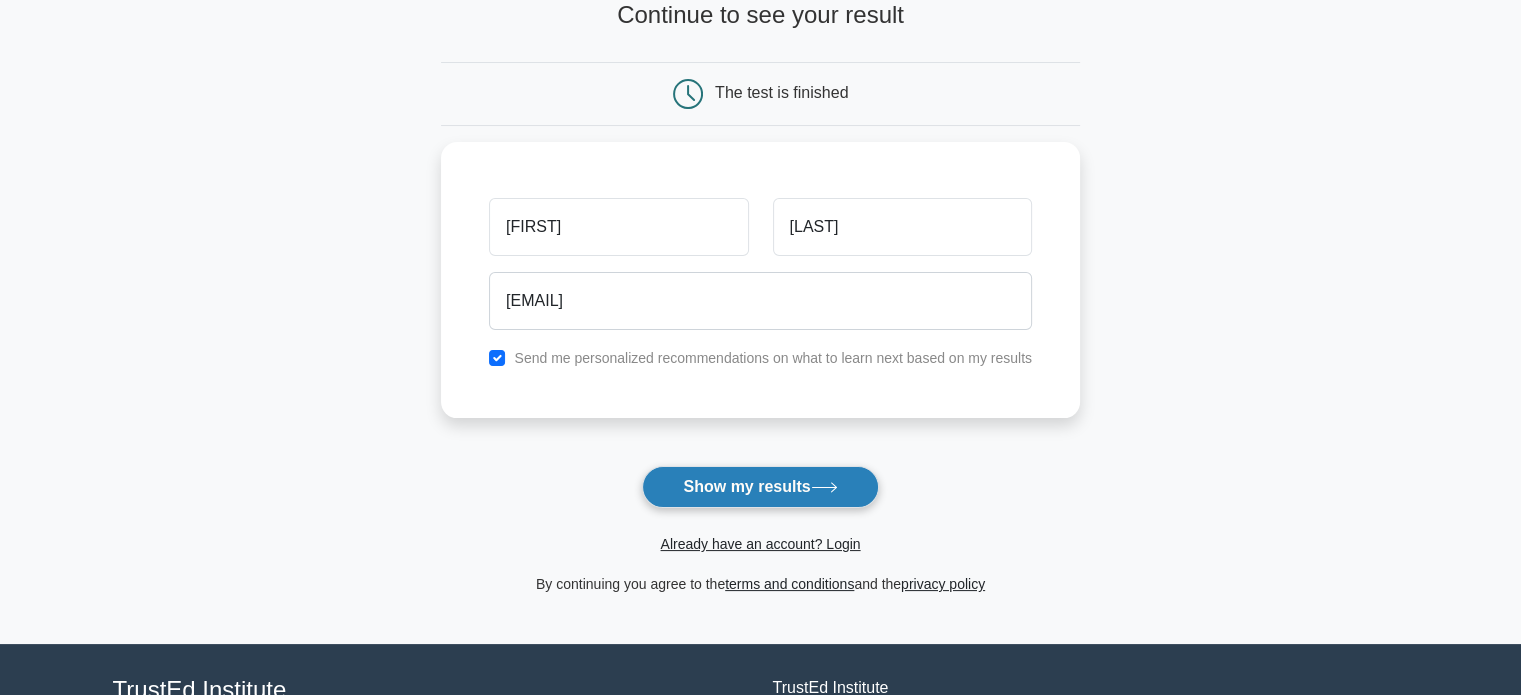 click on "Show my results" at bounding box center (760, 487) 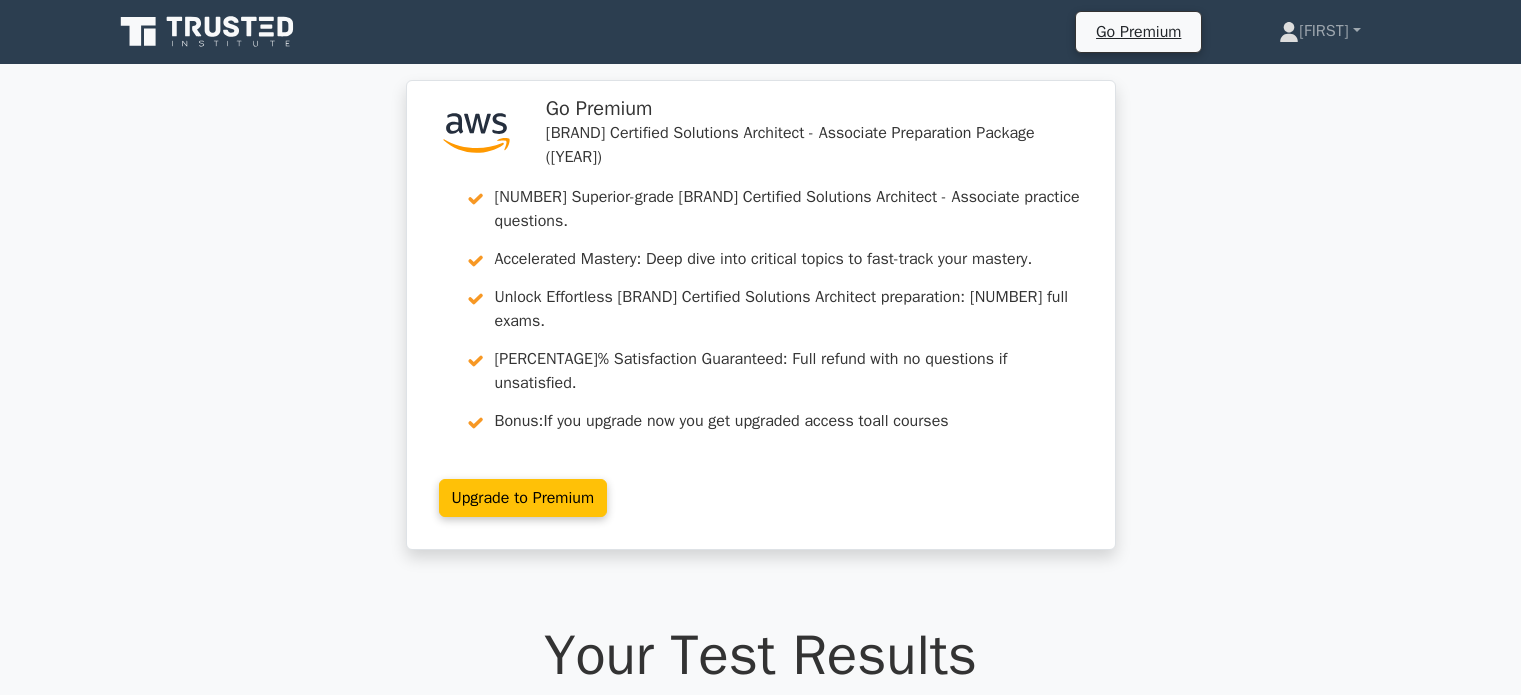 scroll, scrollTop: 0, scrollLeft: 0, axis: both 